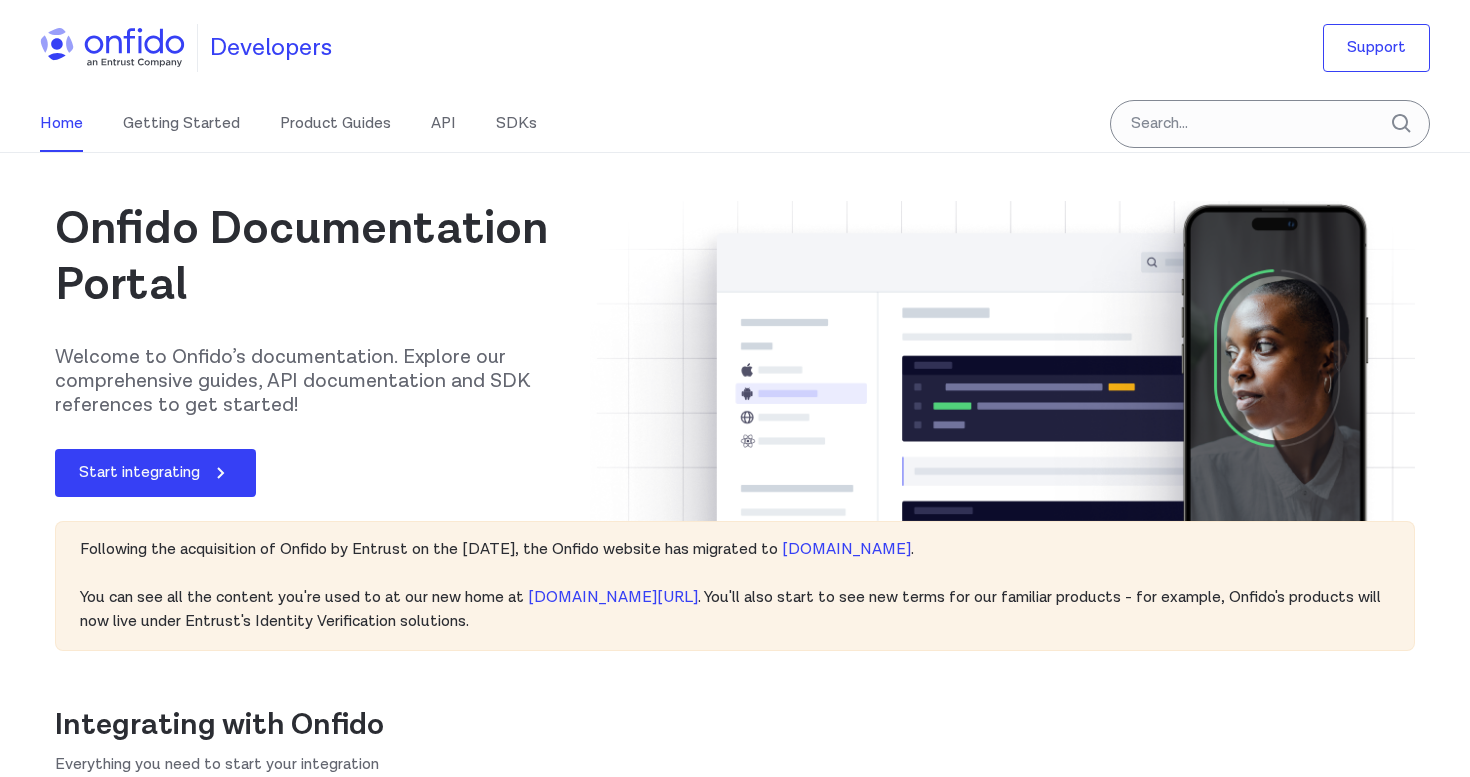 scroll, scrollTop: 0, scrollLeft: 0, axis: both 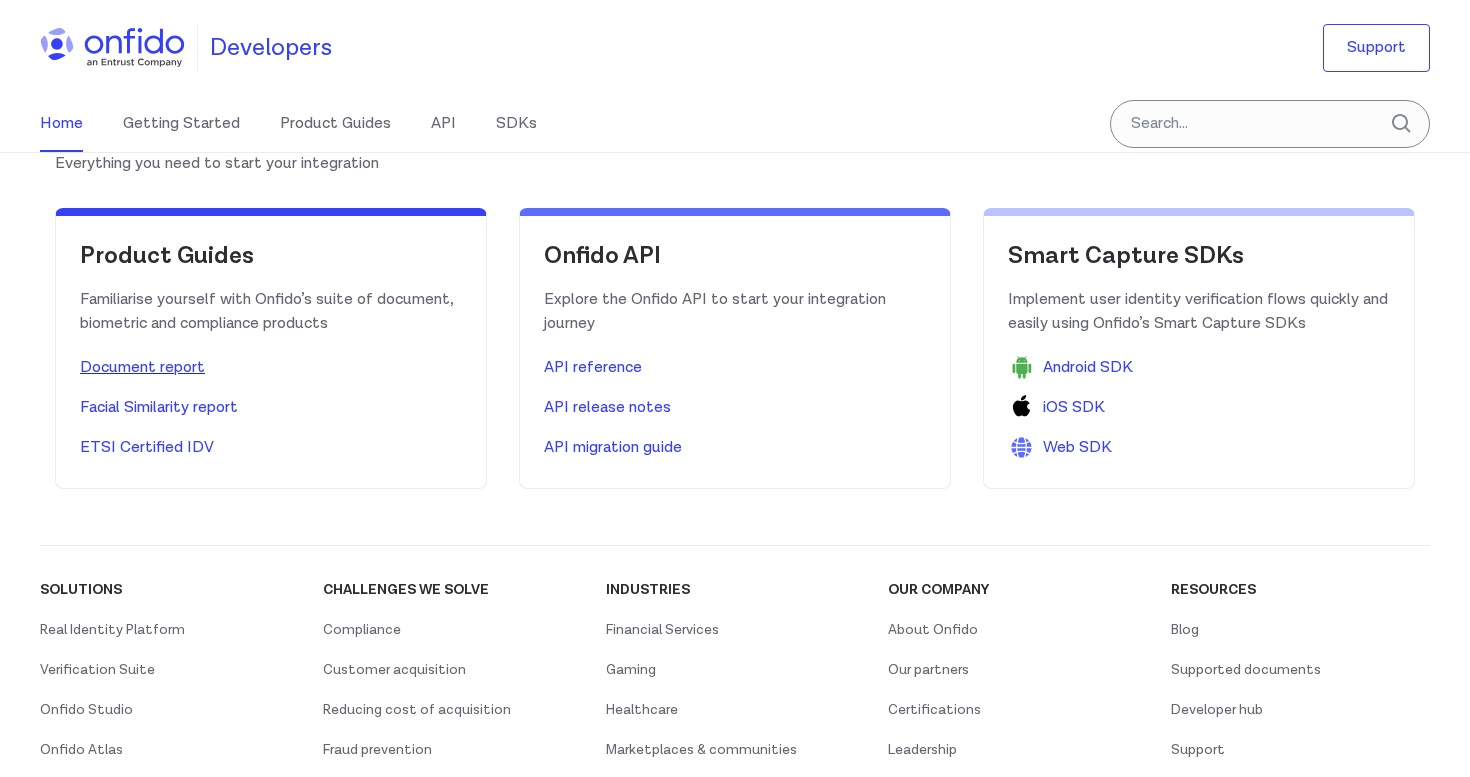 click on "Document report" at bounding box center [271, 368] 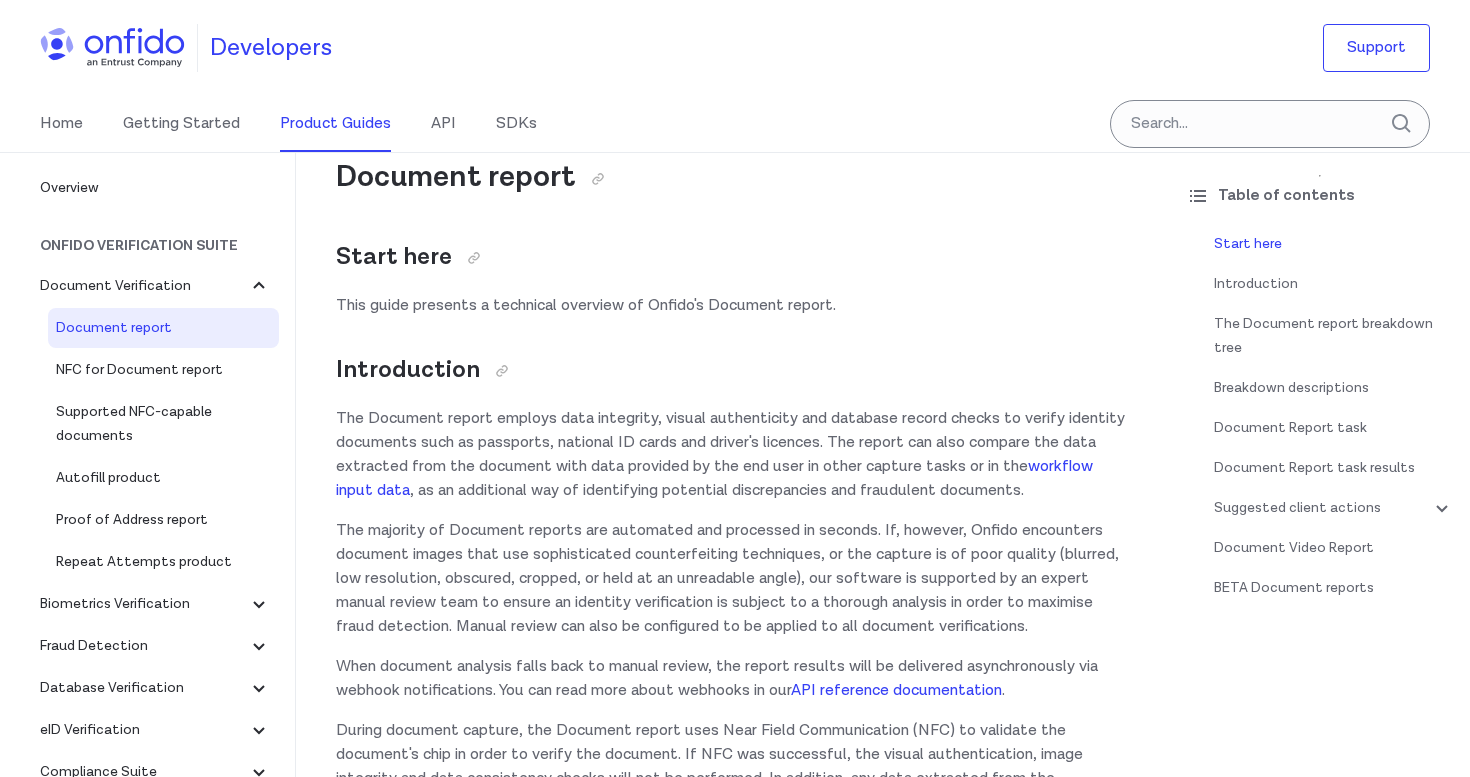 scroll, scrollTop: 78, scrollLeft: 0, axis: vertical 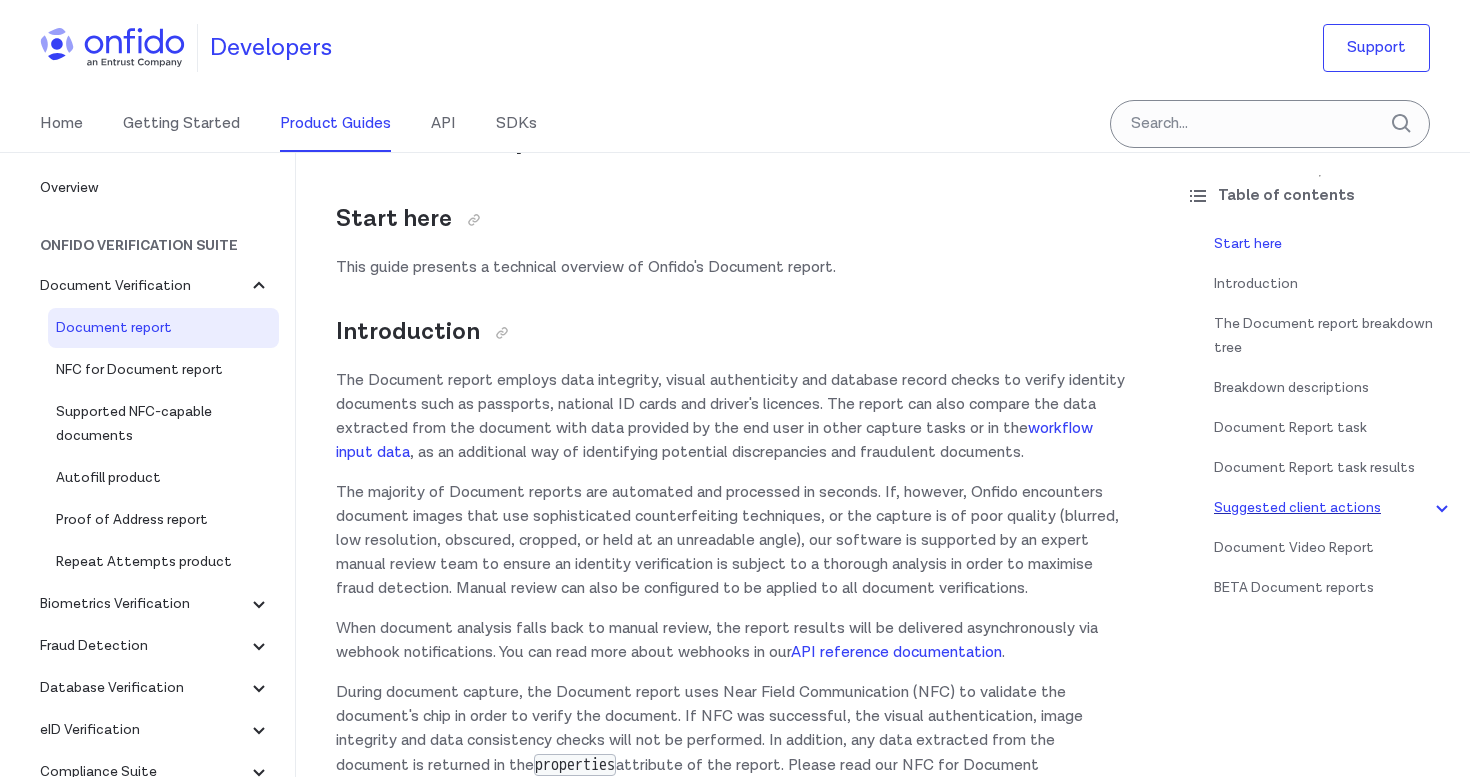 click on "Suggested client actions" at bounding box center (1334, 508) 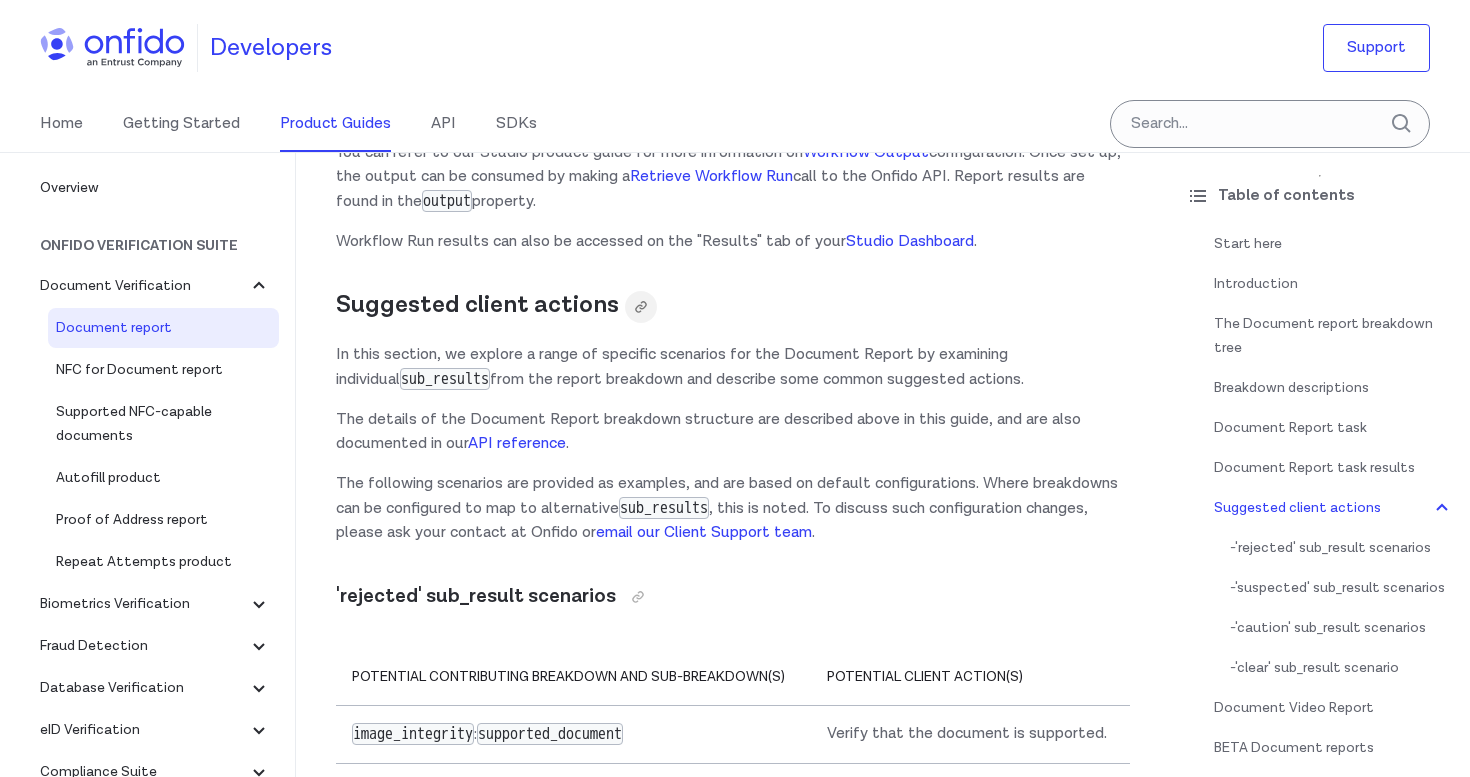 click at bounding box center [641, 307] 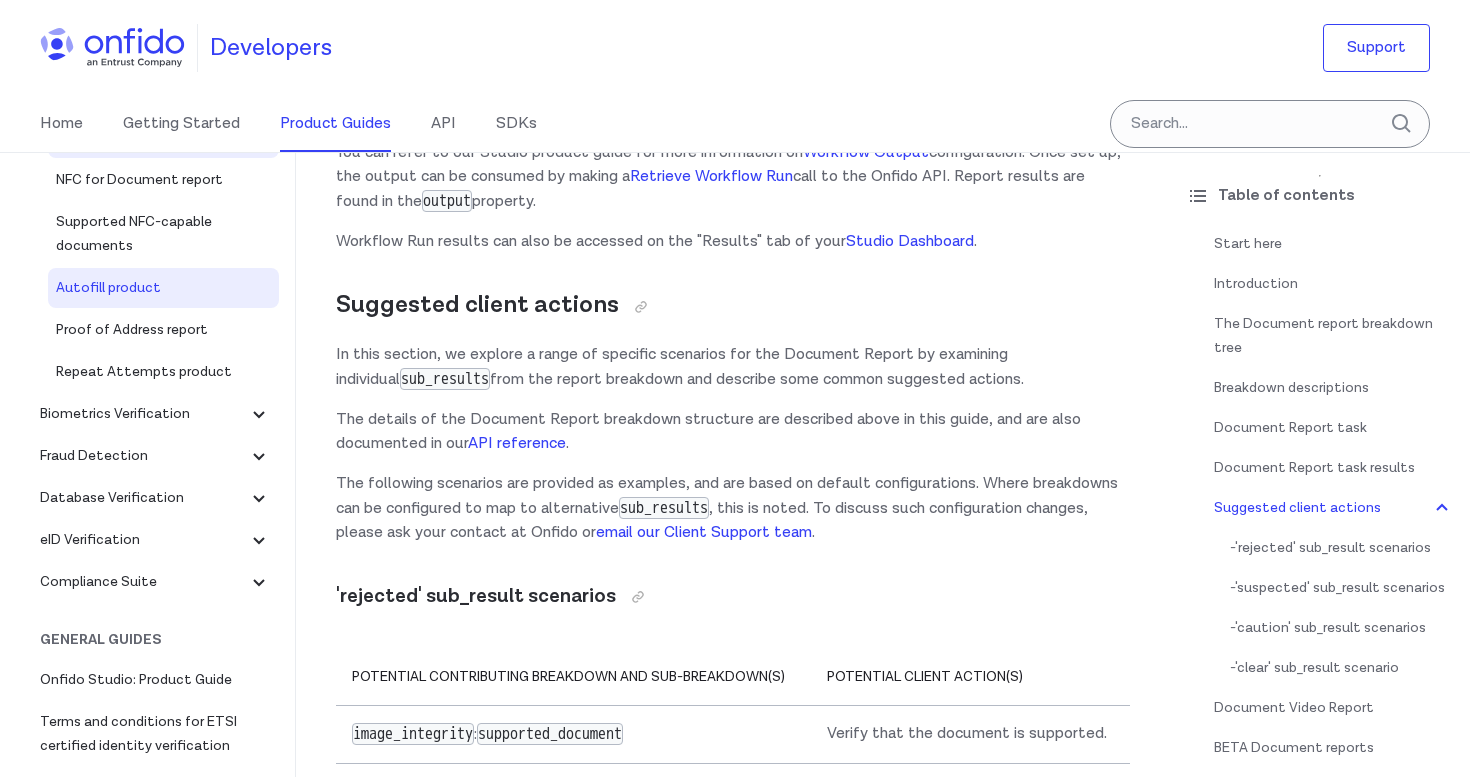 scroll, scrollTop: 204, scrollLeft: 0, axis: vertical 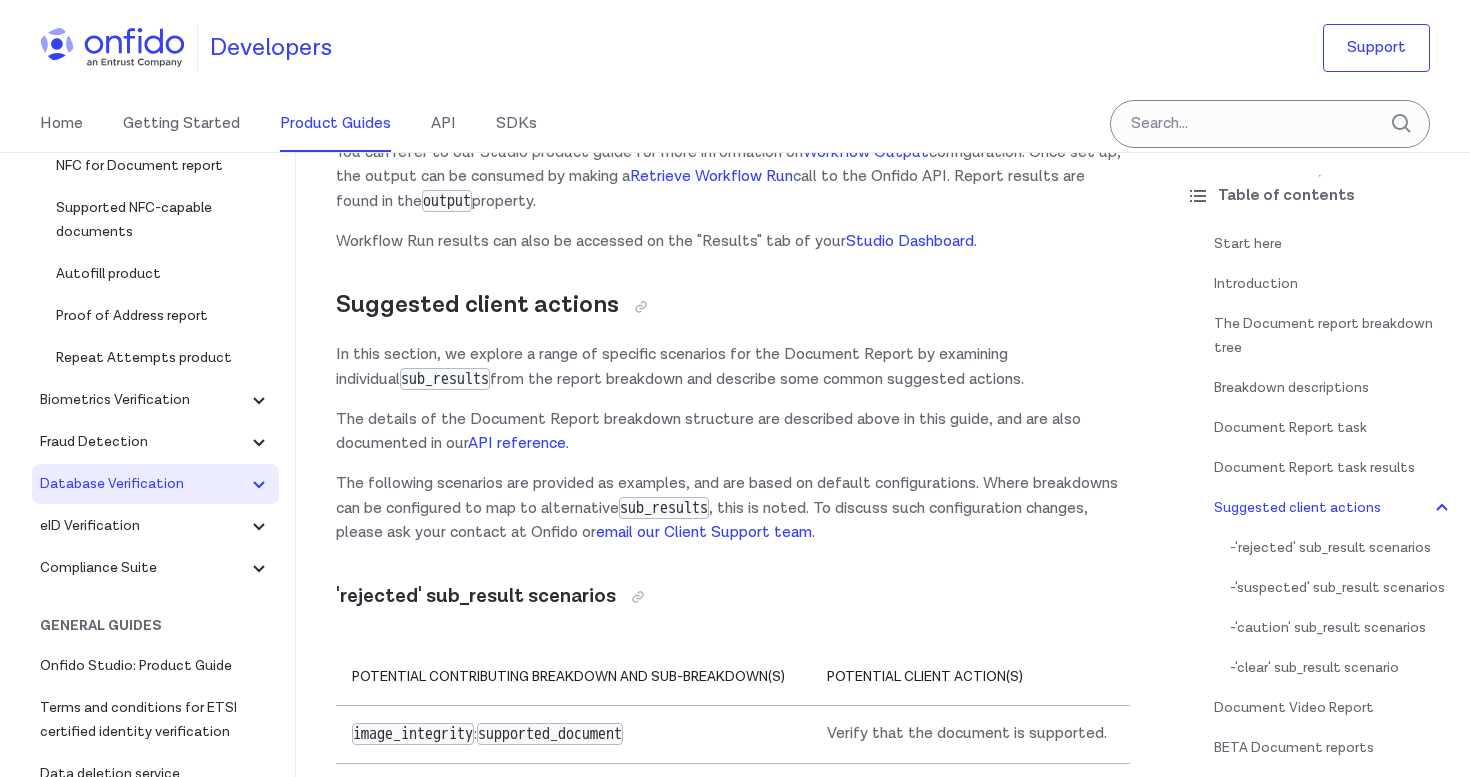 click on "Database Verification" at bounding box center [143, 484] 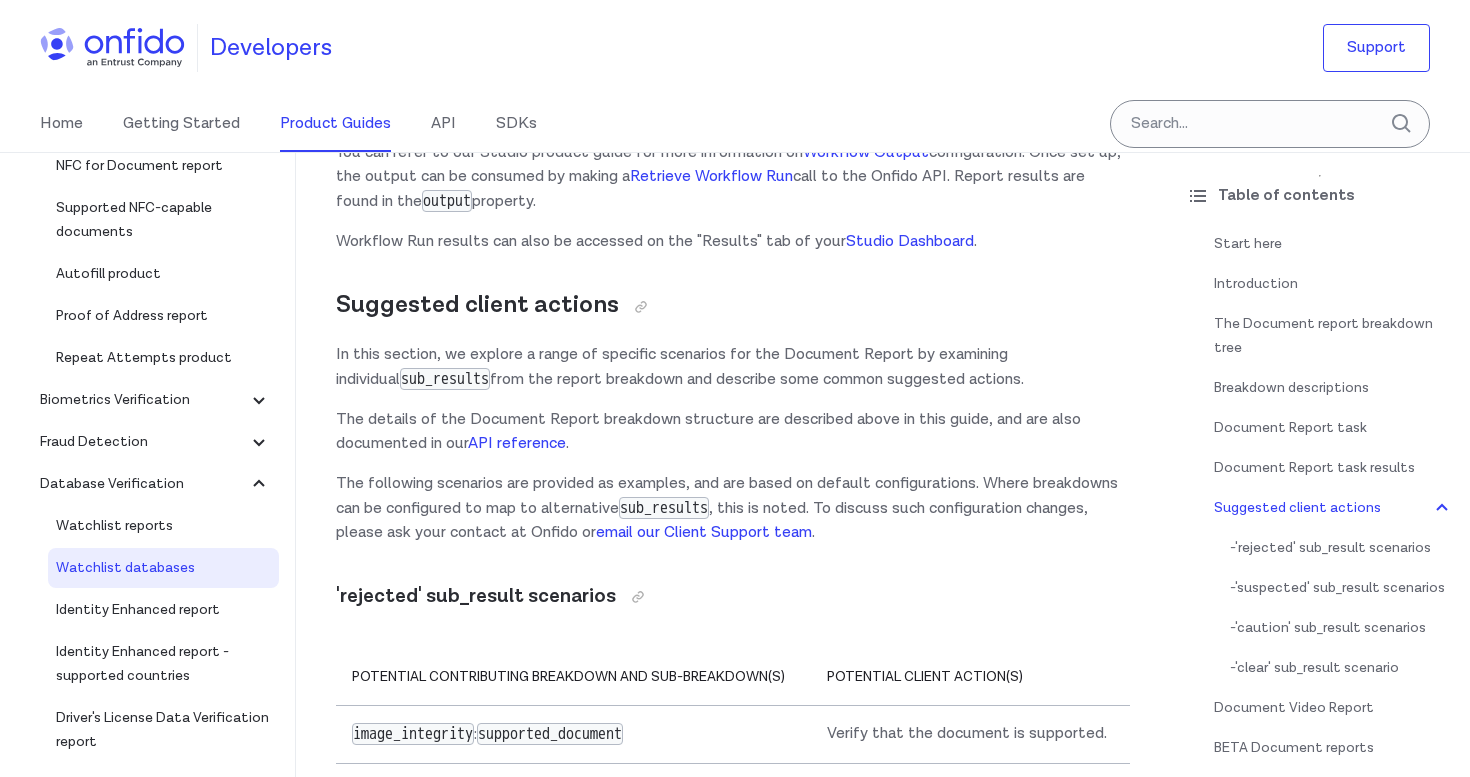 click on "Watchlist databases" at bounding box center (163, 568) 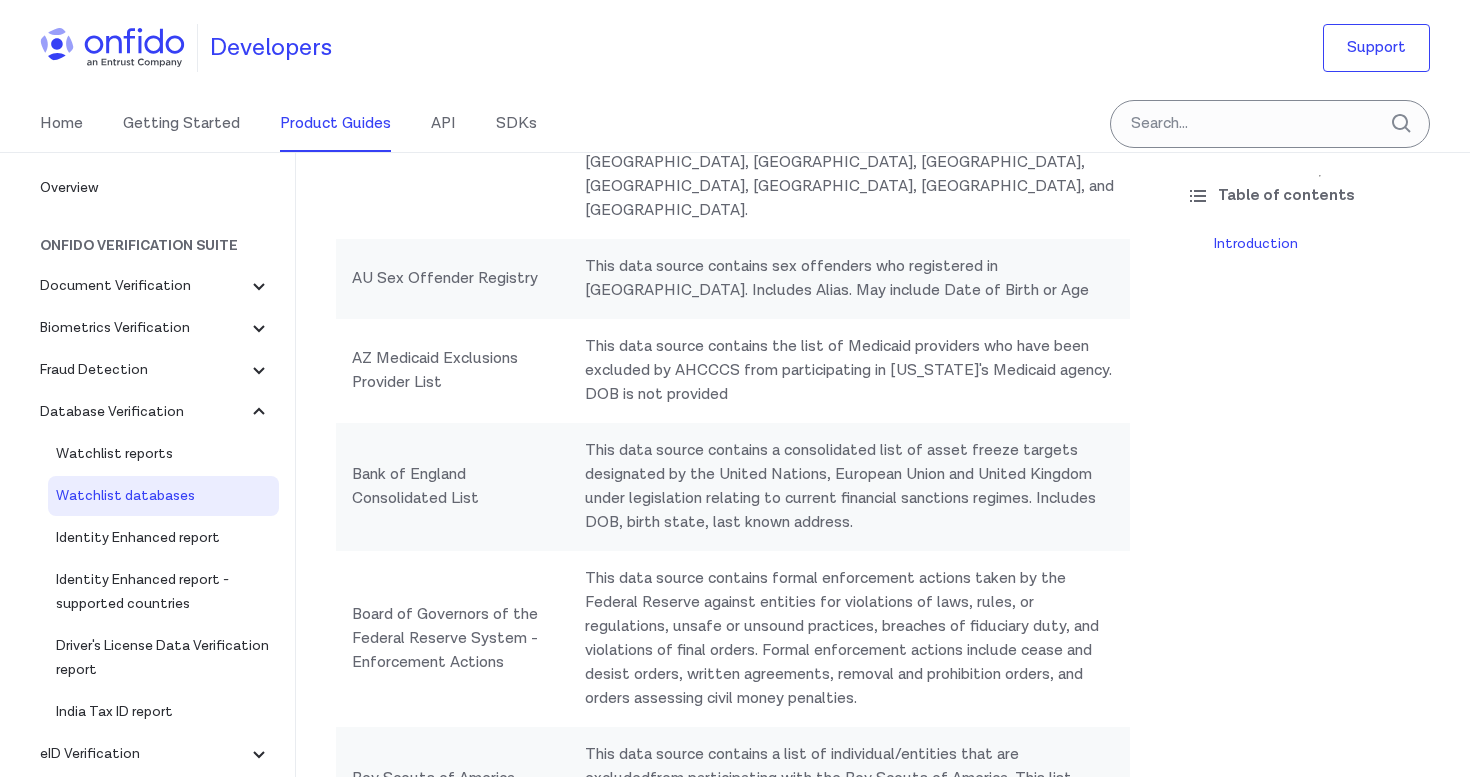 scroll, scrollTop: 919, scrollLeft: 0, axis: vertical 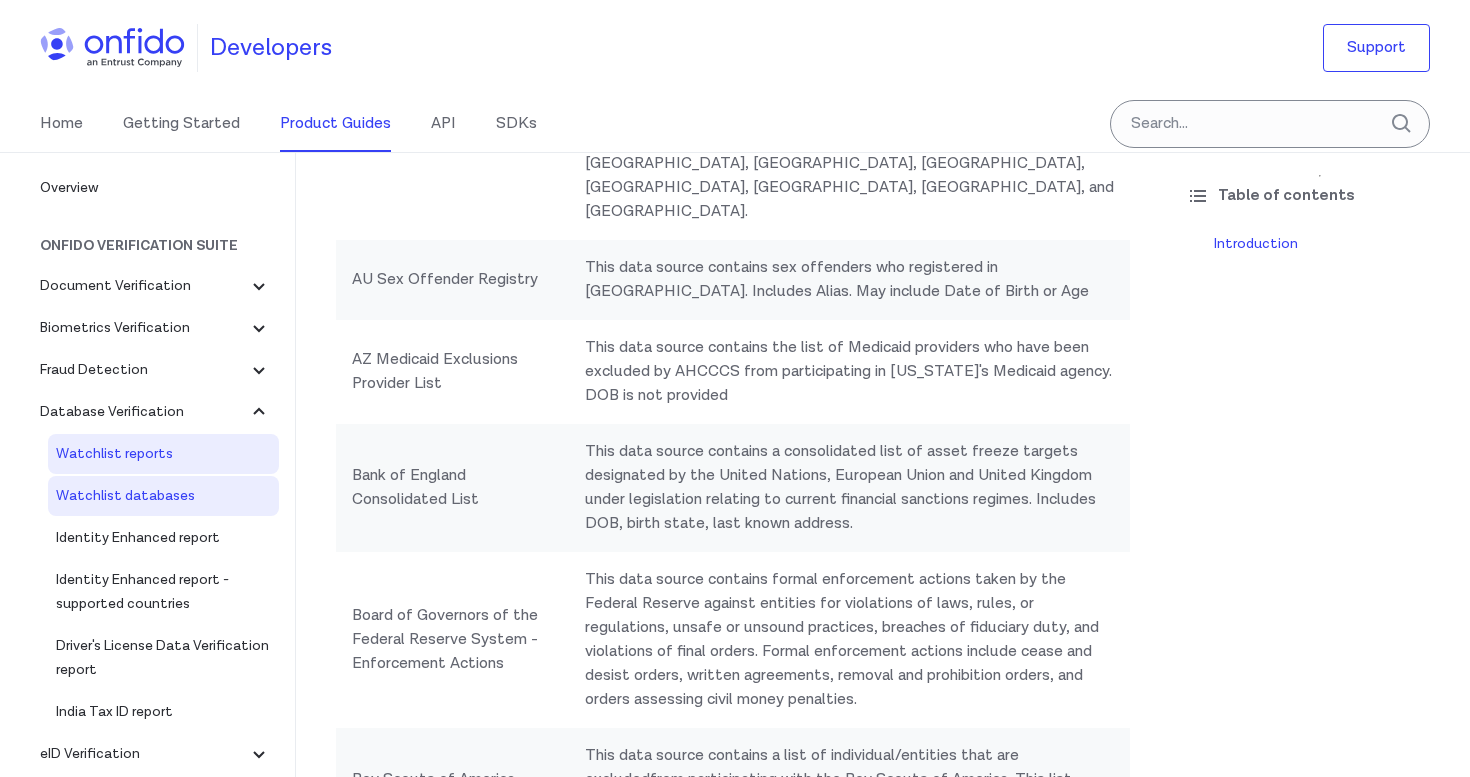 click on "Watchlist reports" at bounding box center [163, 454] 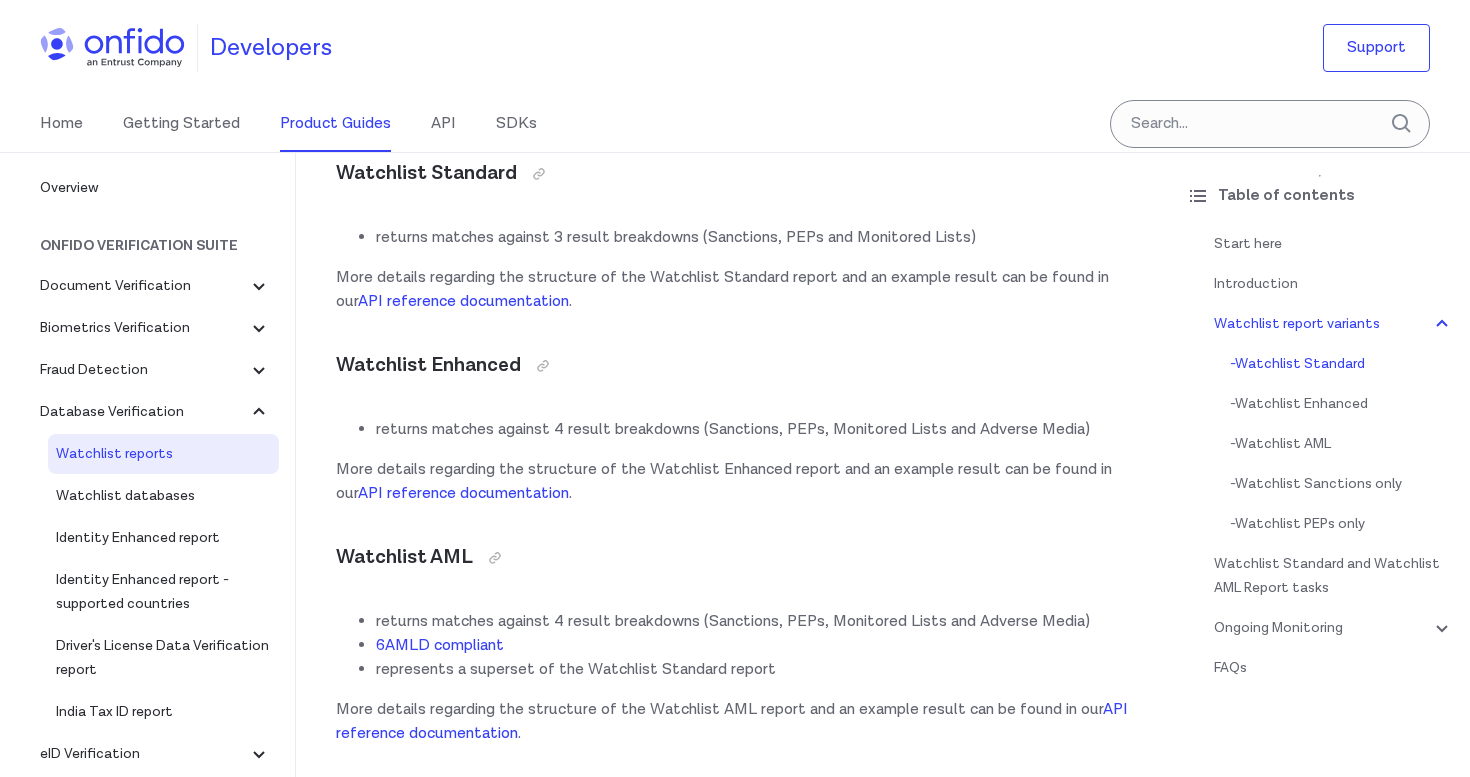 scroll, scrollTop: 1059, scrollLeft: 0, axis: vertical 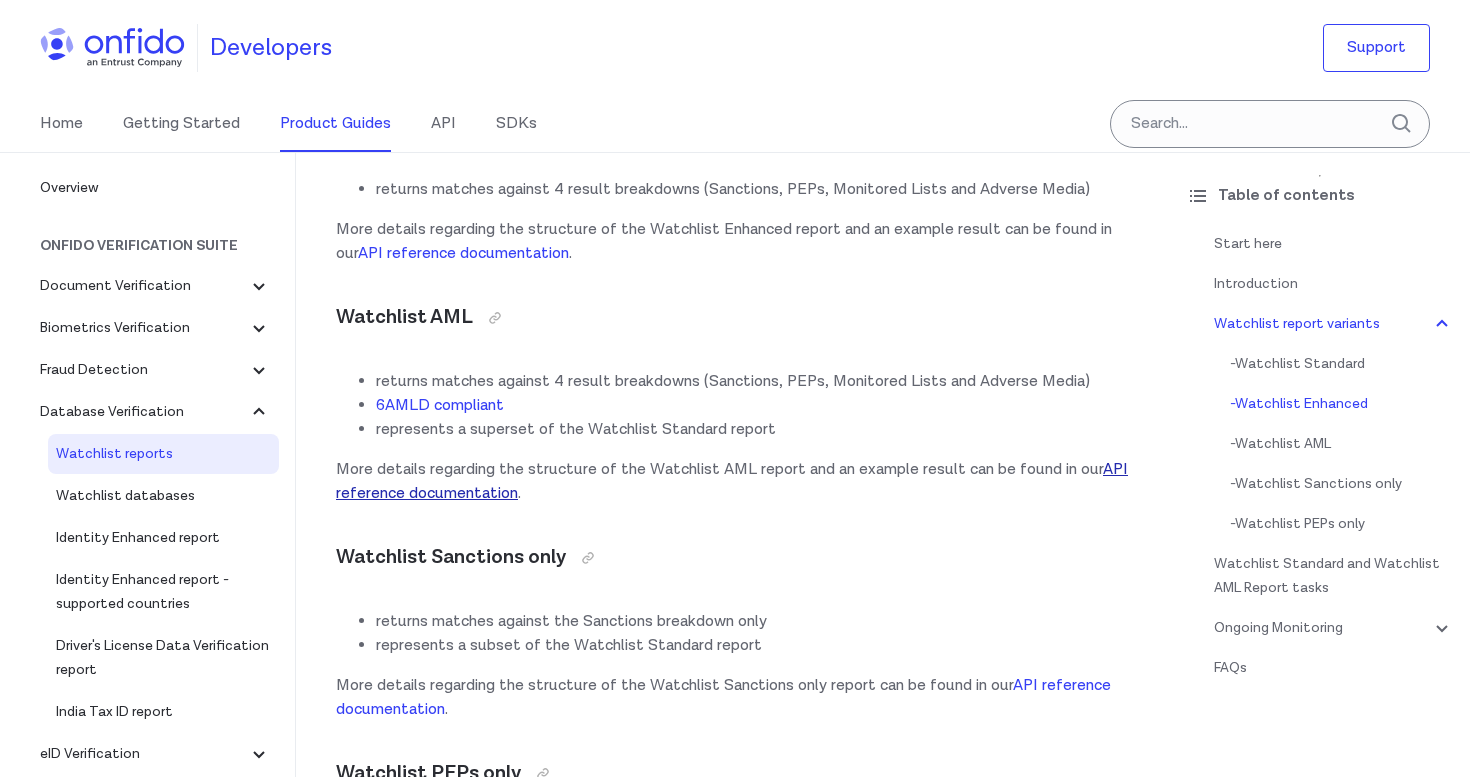 click on "API reference documentation" at bounding box center (732, 481) 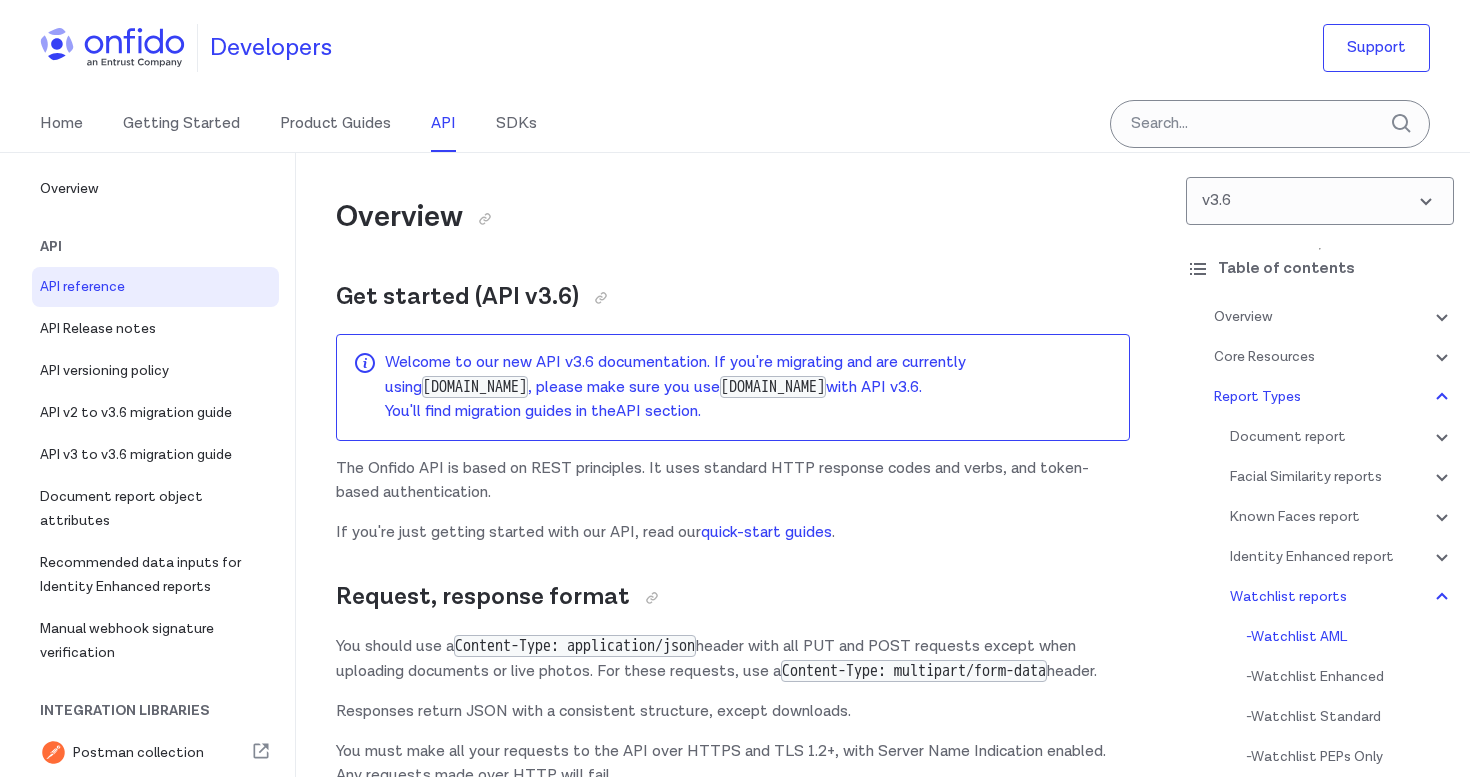 scroll, scrollTop: 142119, scrollLeft: 0, axis: vertical 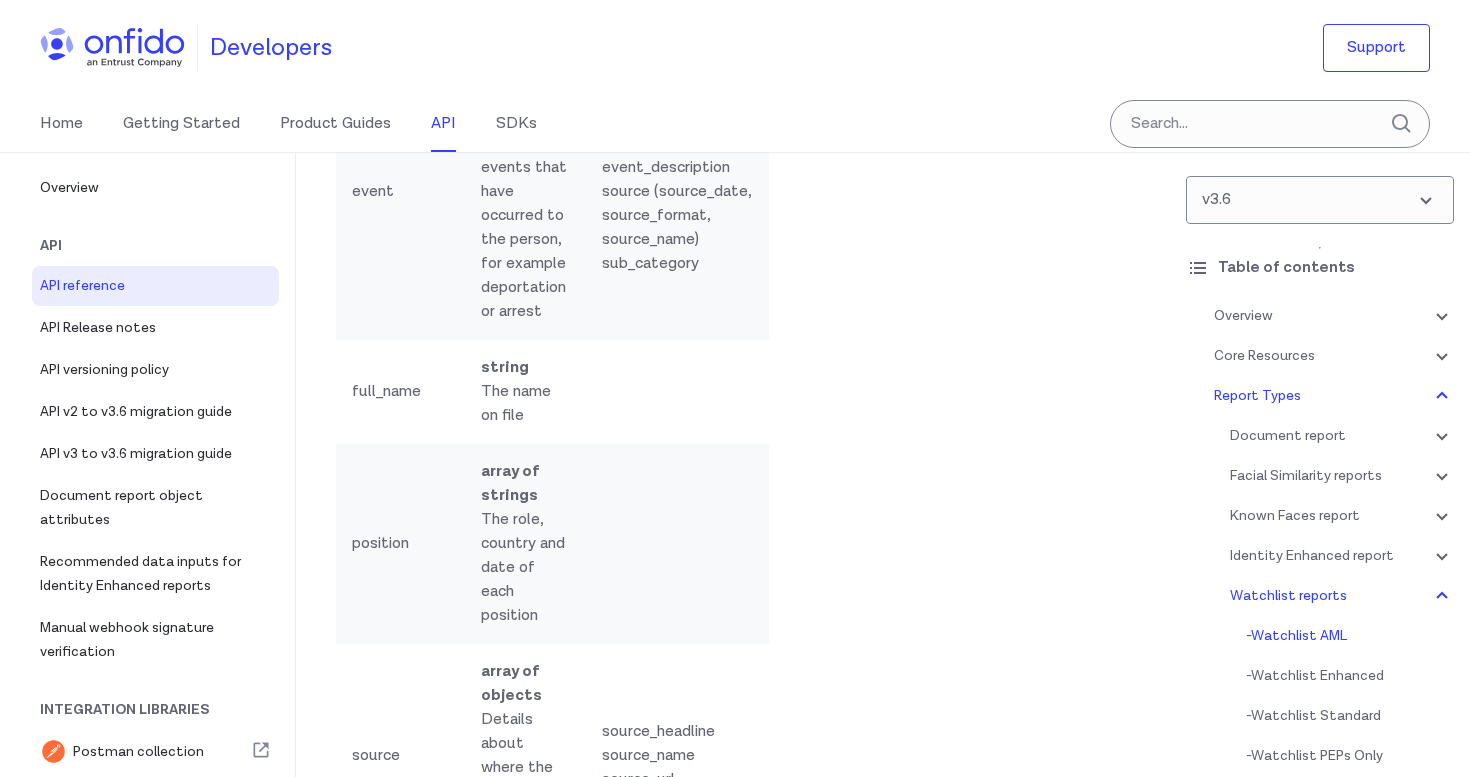 click at bounding box center [495, -5153] 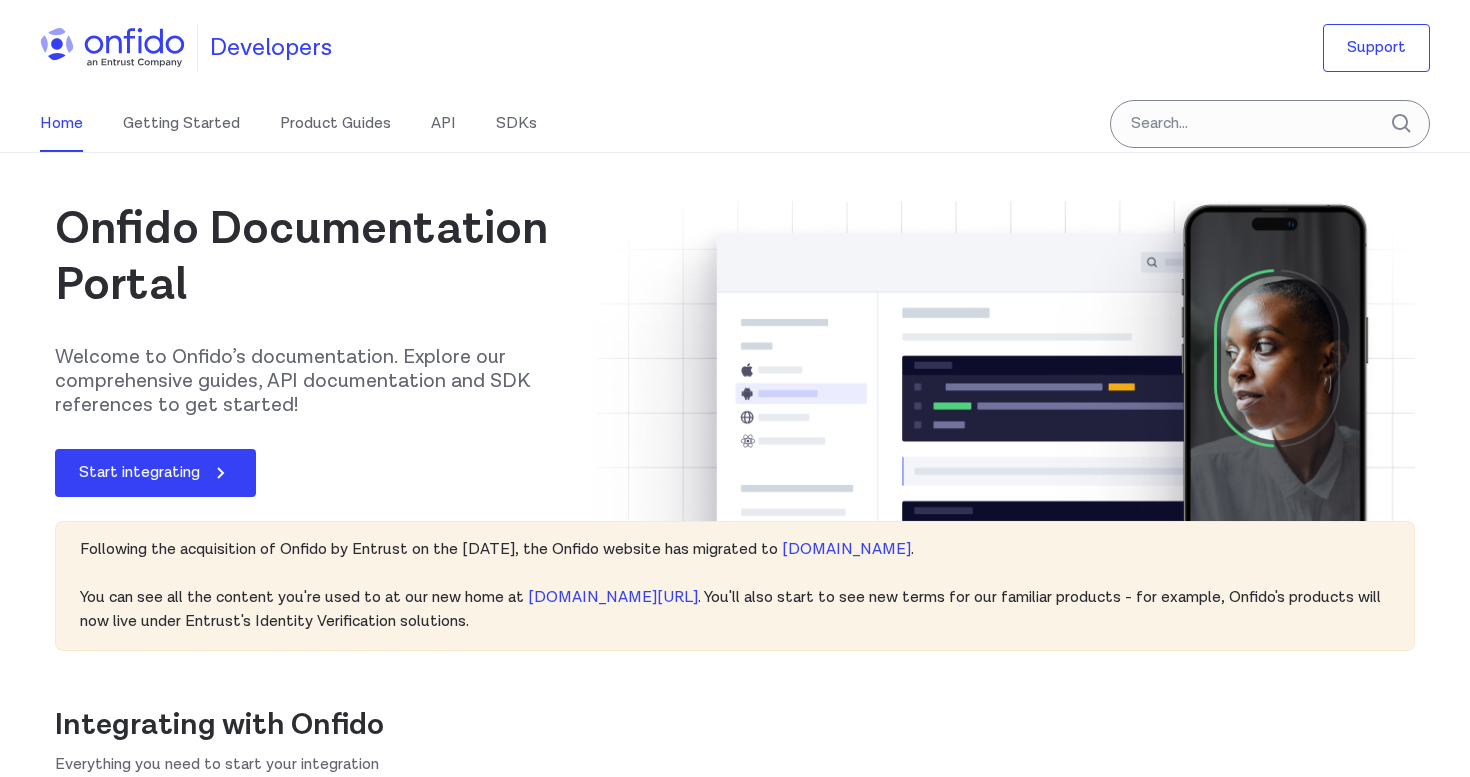 scroll, scrollTop: 0, scrollLeft: 0, axis: both 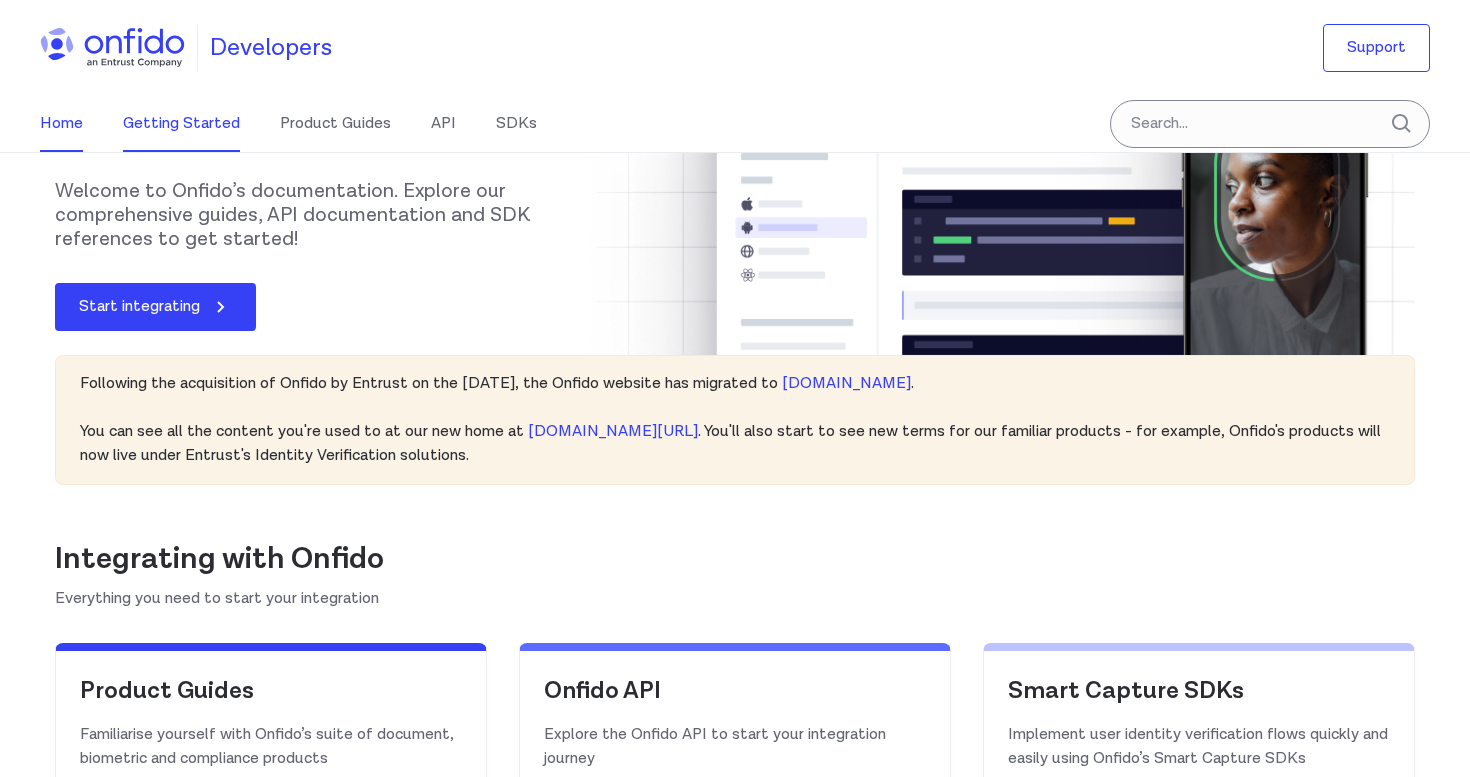 click on "Getting Started" at bounding box center (181, 124) 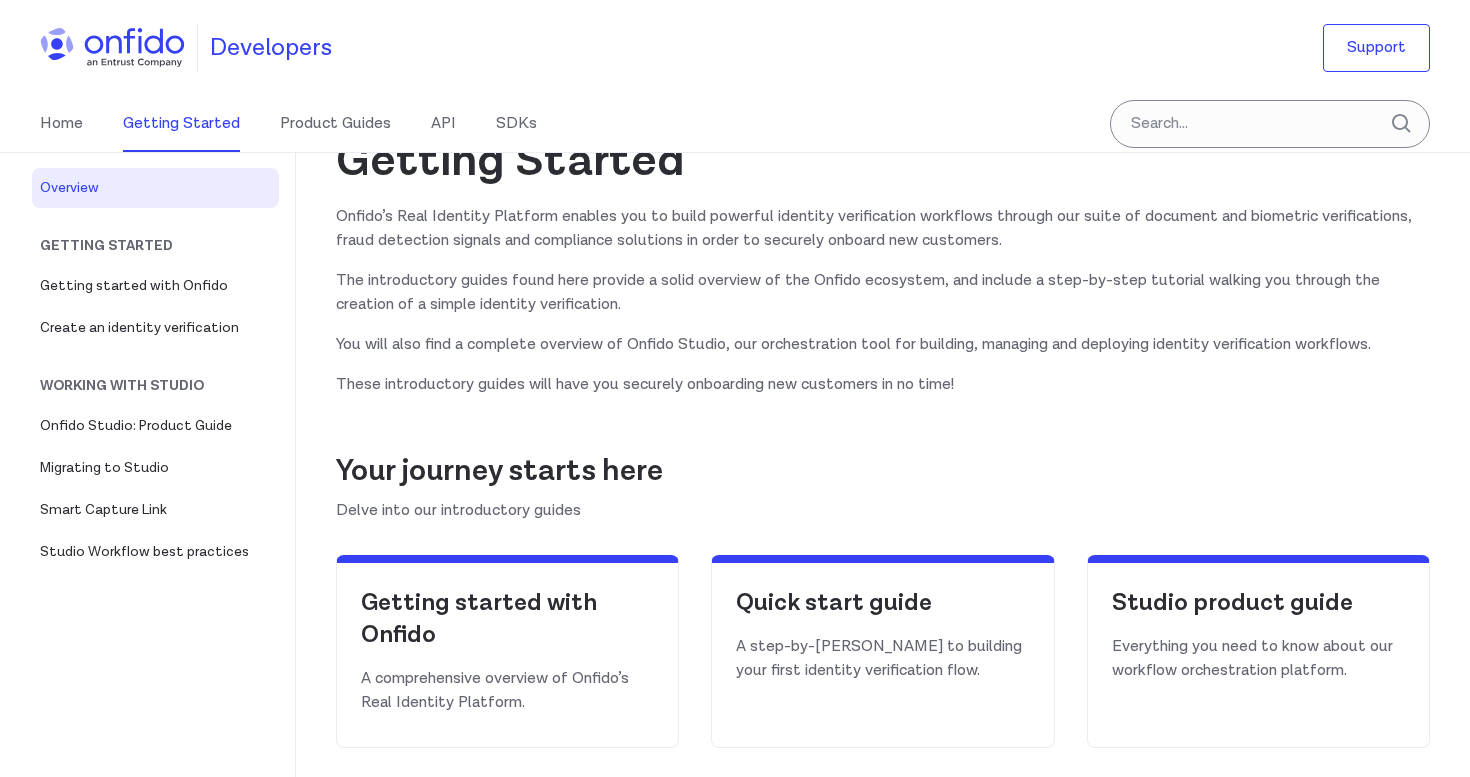 scroll, scrollTop: 0, scrollLeft: 0, axis: both 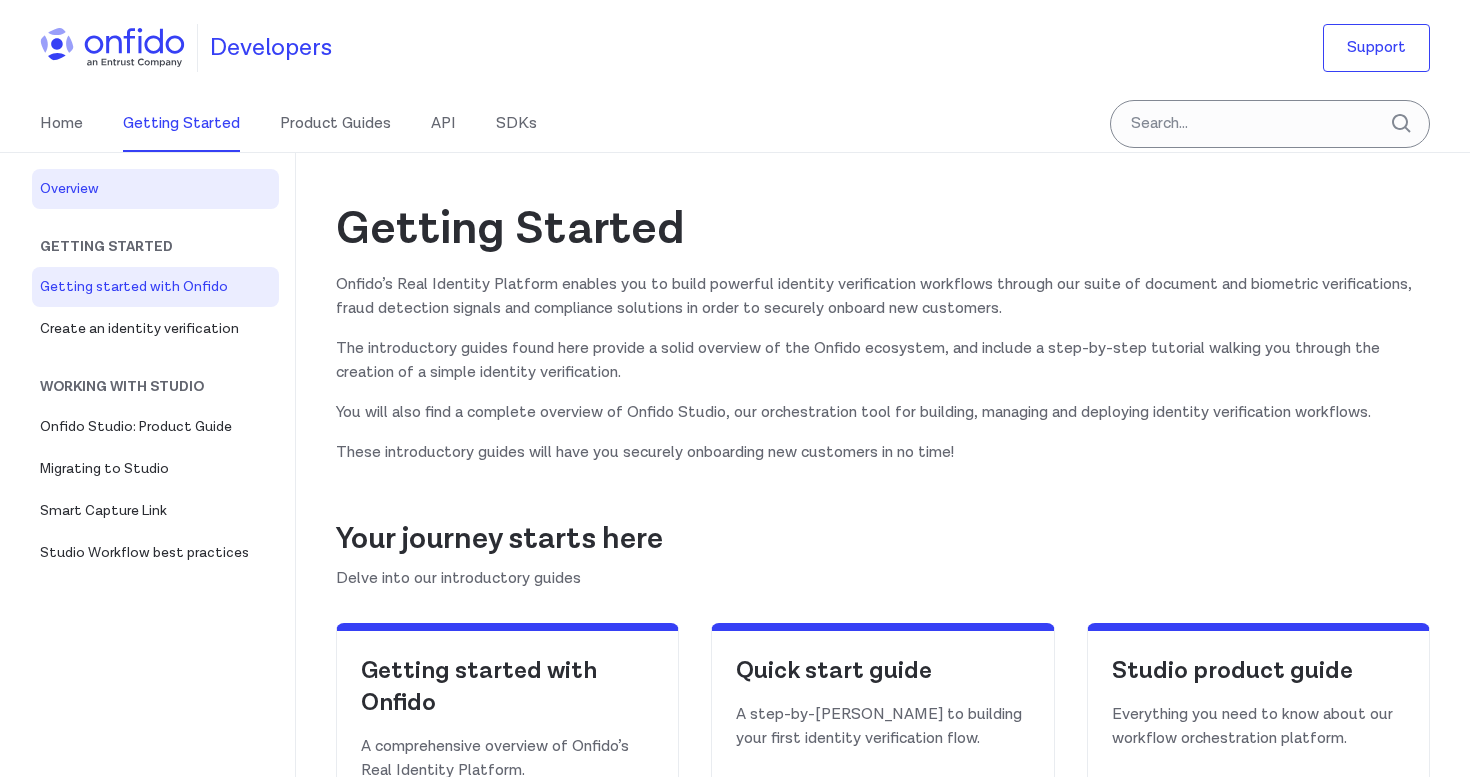 click on "Getting started with Onfido" at bounding box center [155, 287] 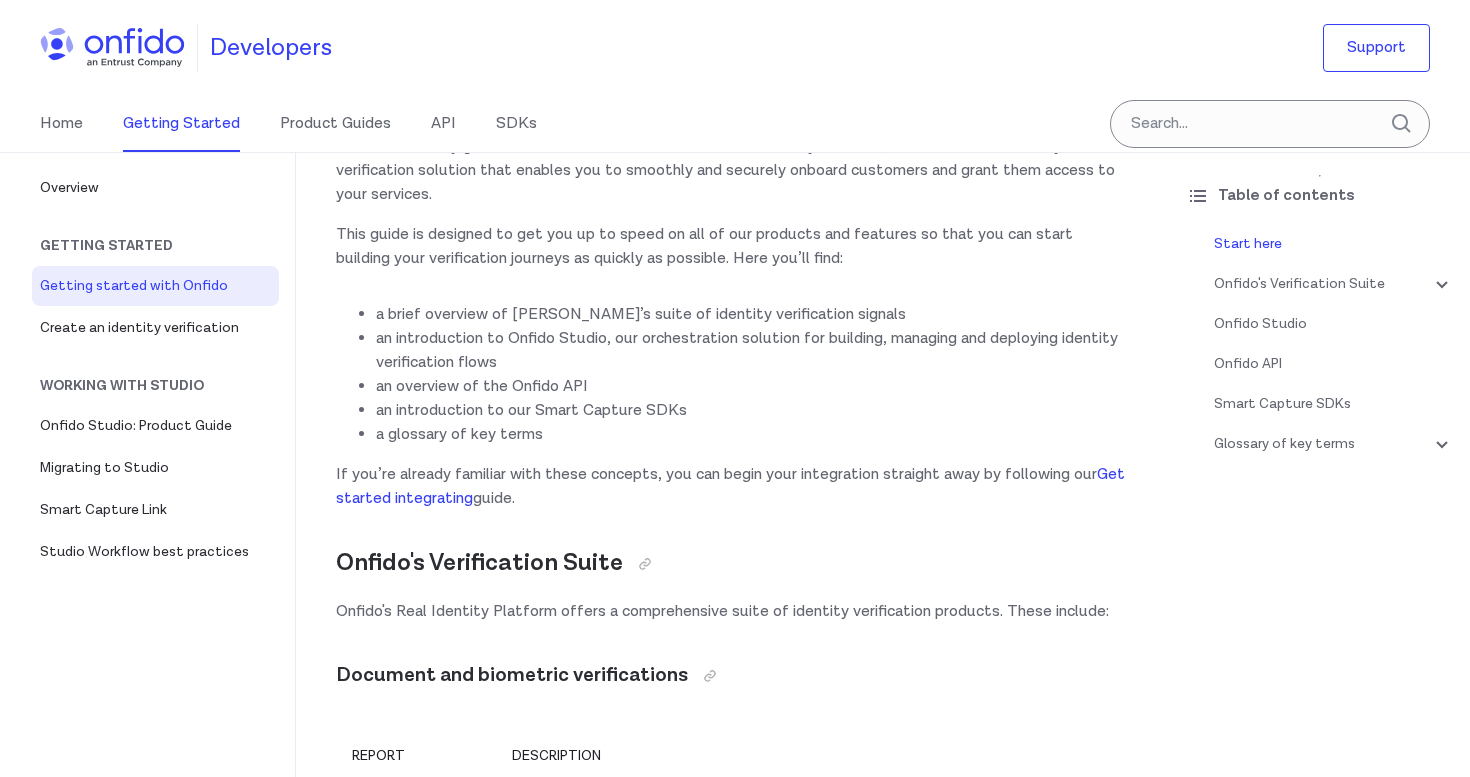 scroll, scrollTop: 206, scrollLeft: 0, axis: vertical 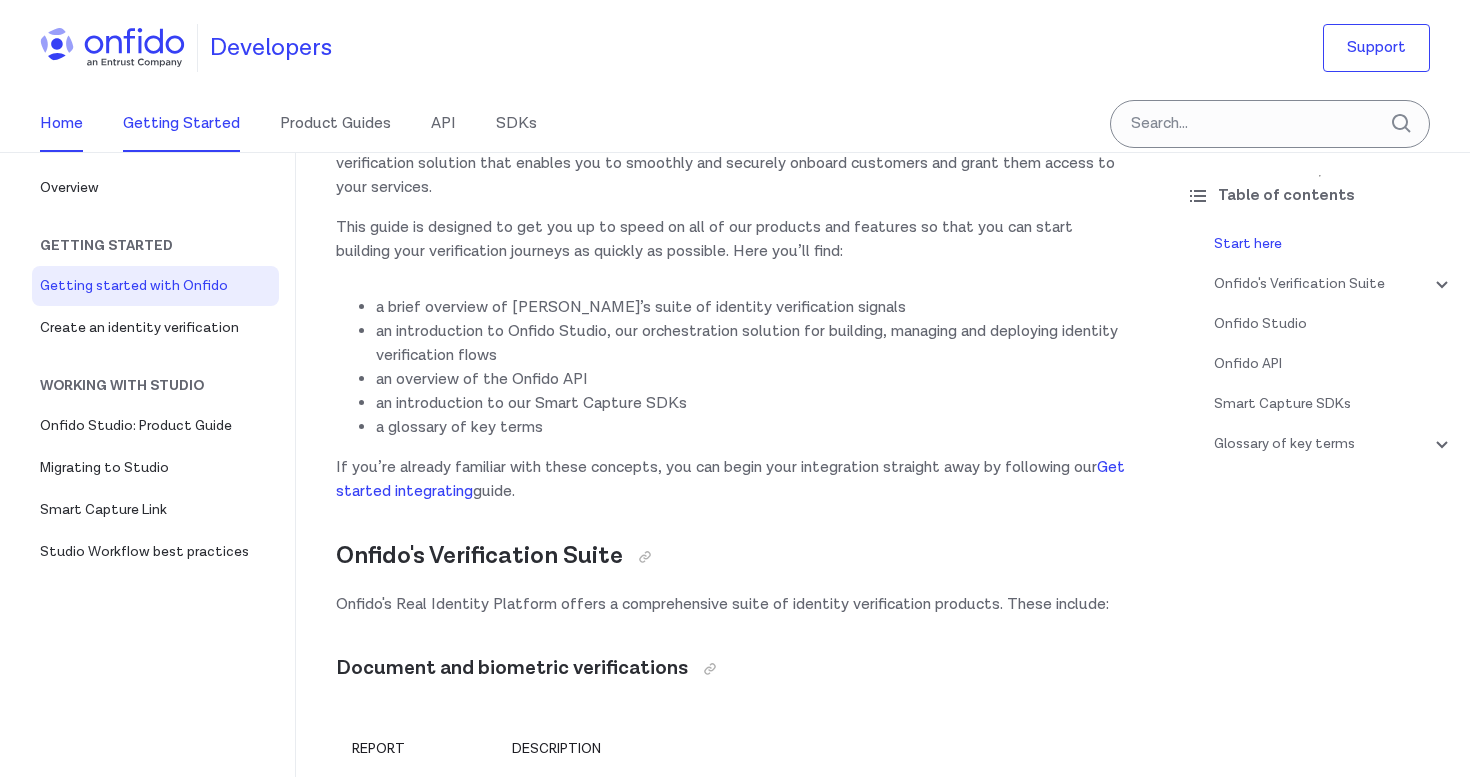 click on "Home" at bounding box center [61, 124] 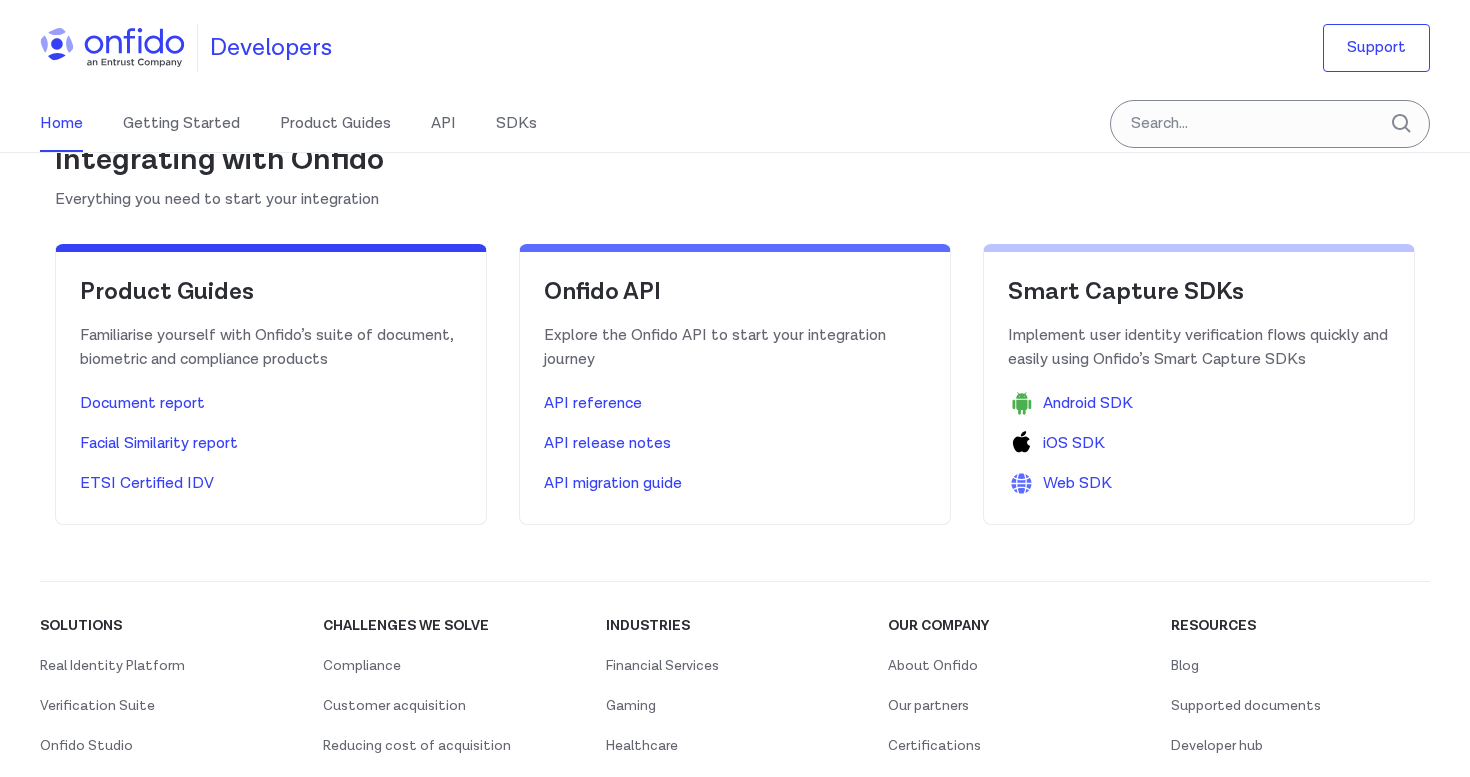 scroll, scrollTop: 632, scrollLeft: 0, axis: vertical 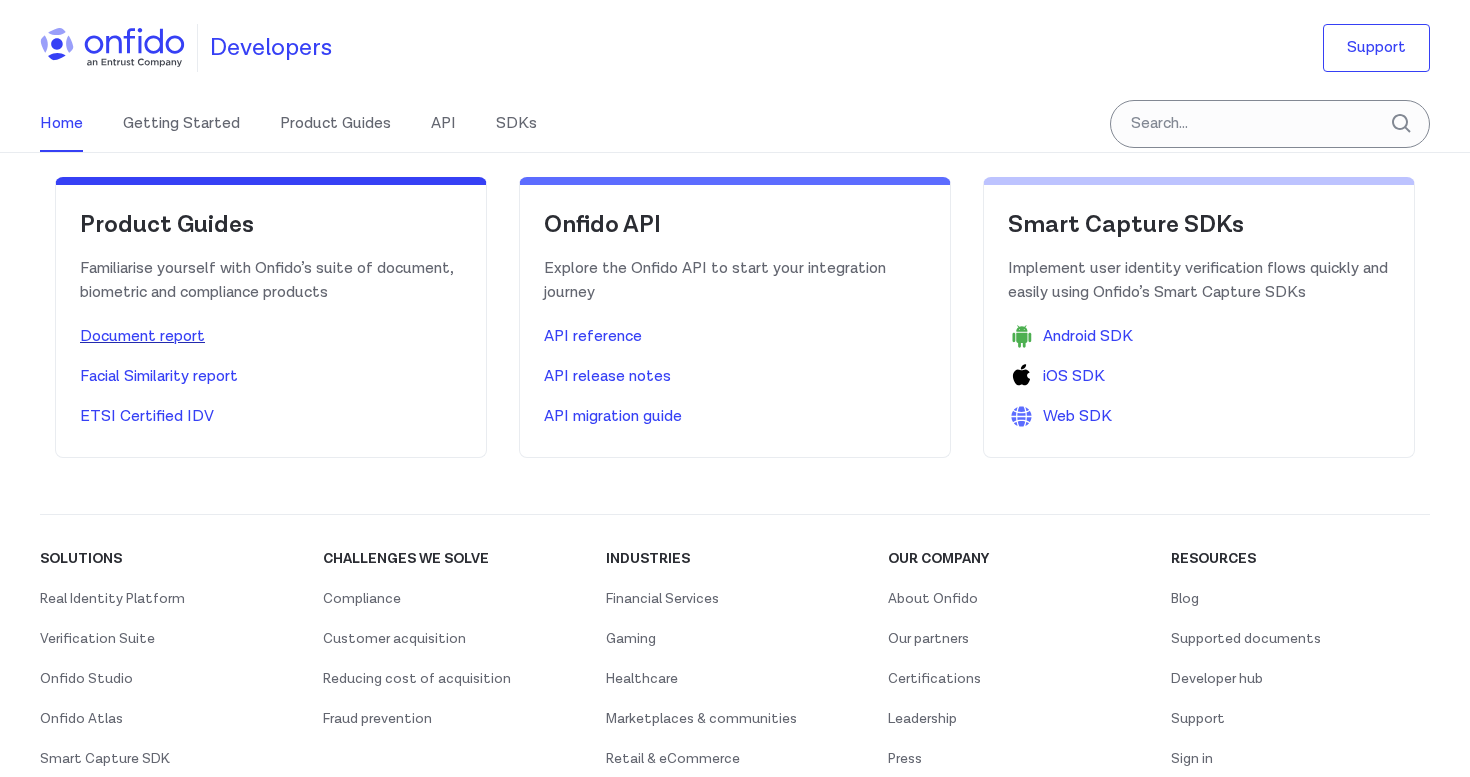 click on "Document report" at bounding box center [142, 337] 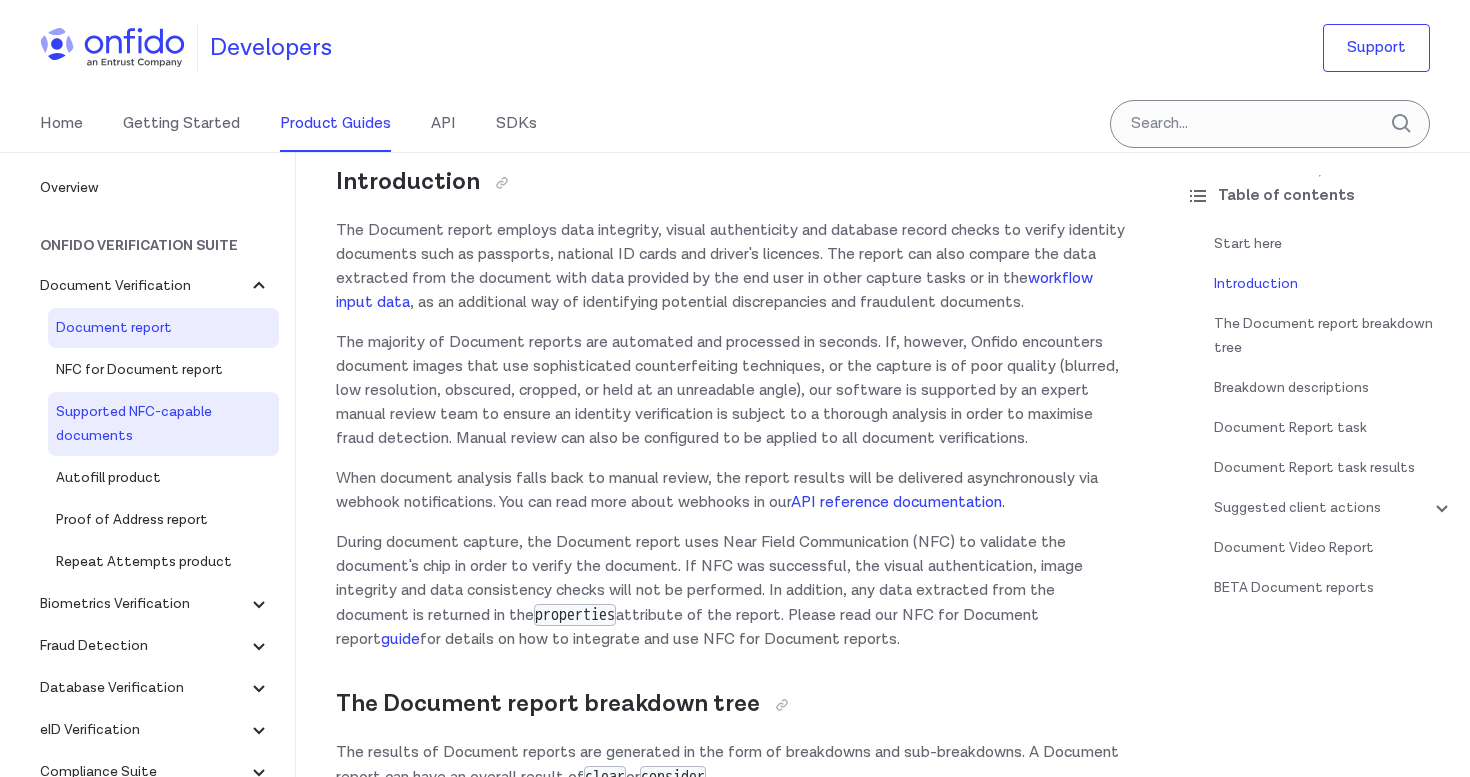 scroll, scrollTop: 249, scrollLeft: 0, axis: vertical 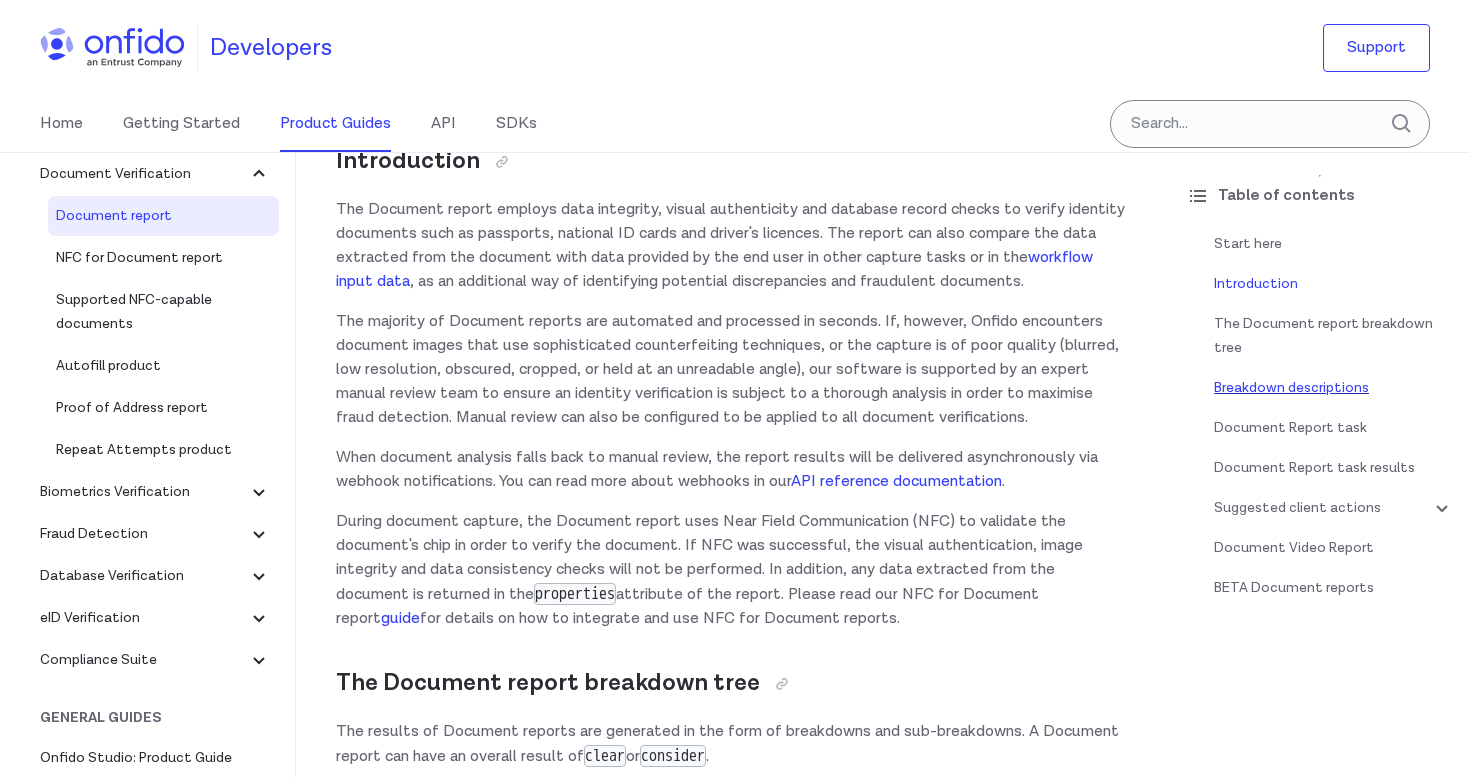click on "Breakdown descriptions" at bounding box center (1334, 388) 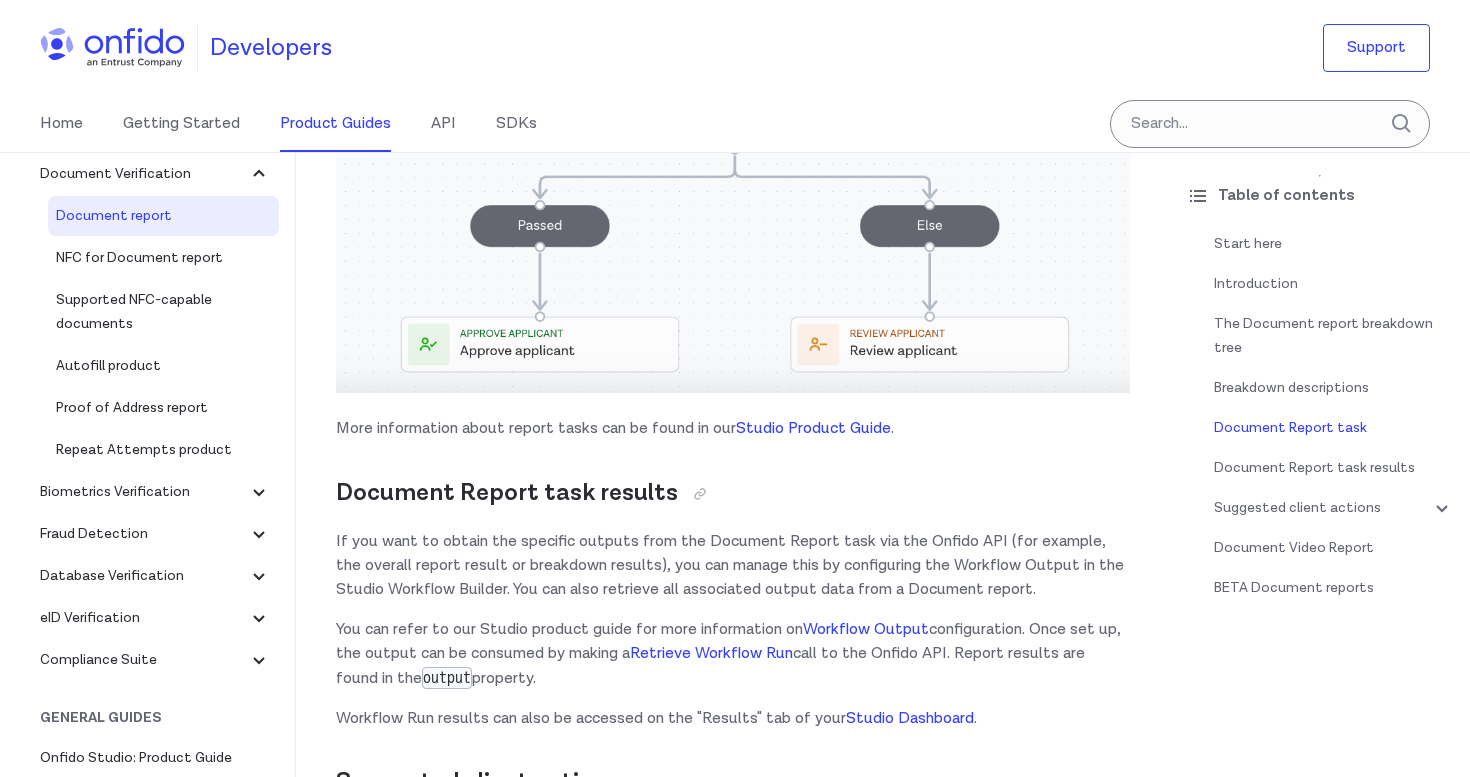 scroll, scrollTop: 9732, scrollLeft: 0, axis: vertical 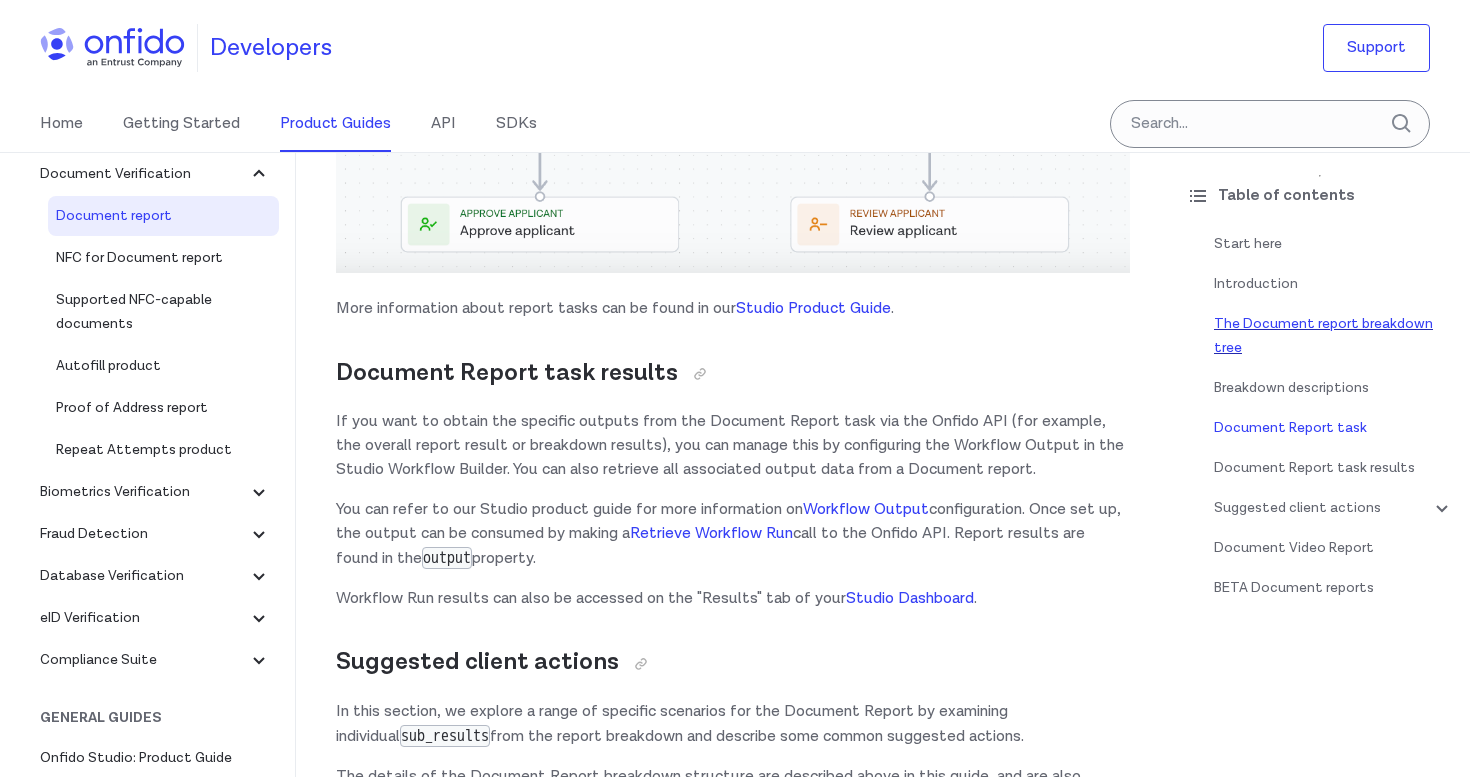 click on "The Document report breakdown tree" at bounding box center (1334, 336) 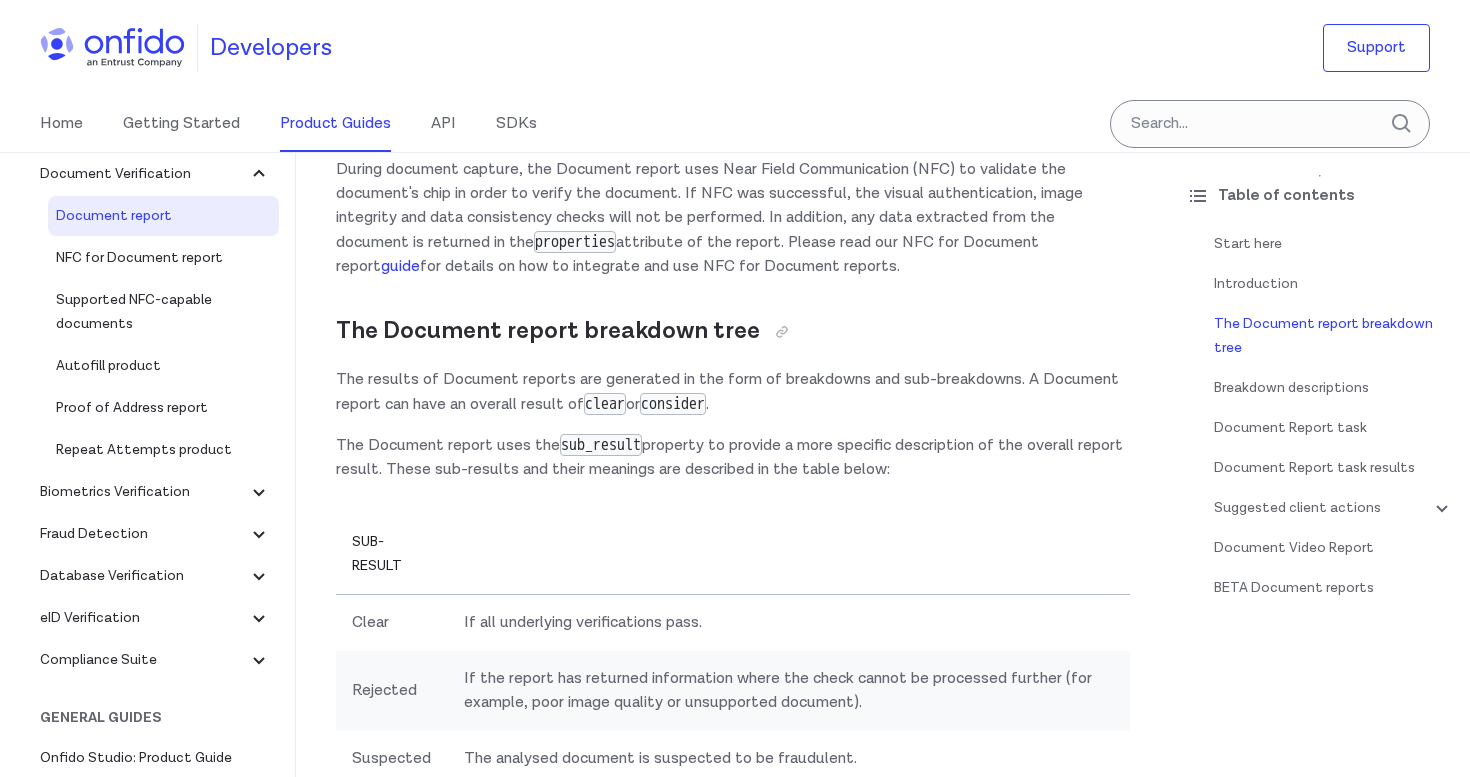 scroll, scrollTop: 596, scrollLeft: 0, axis: vertical 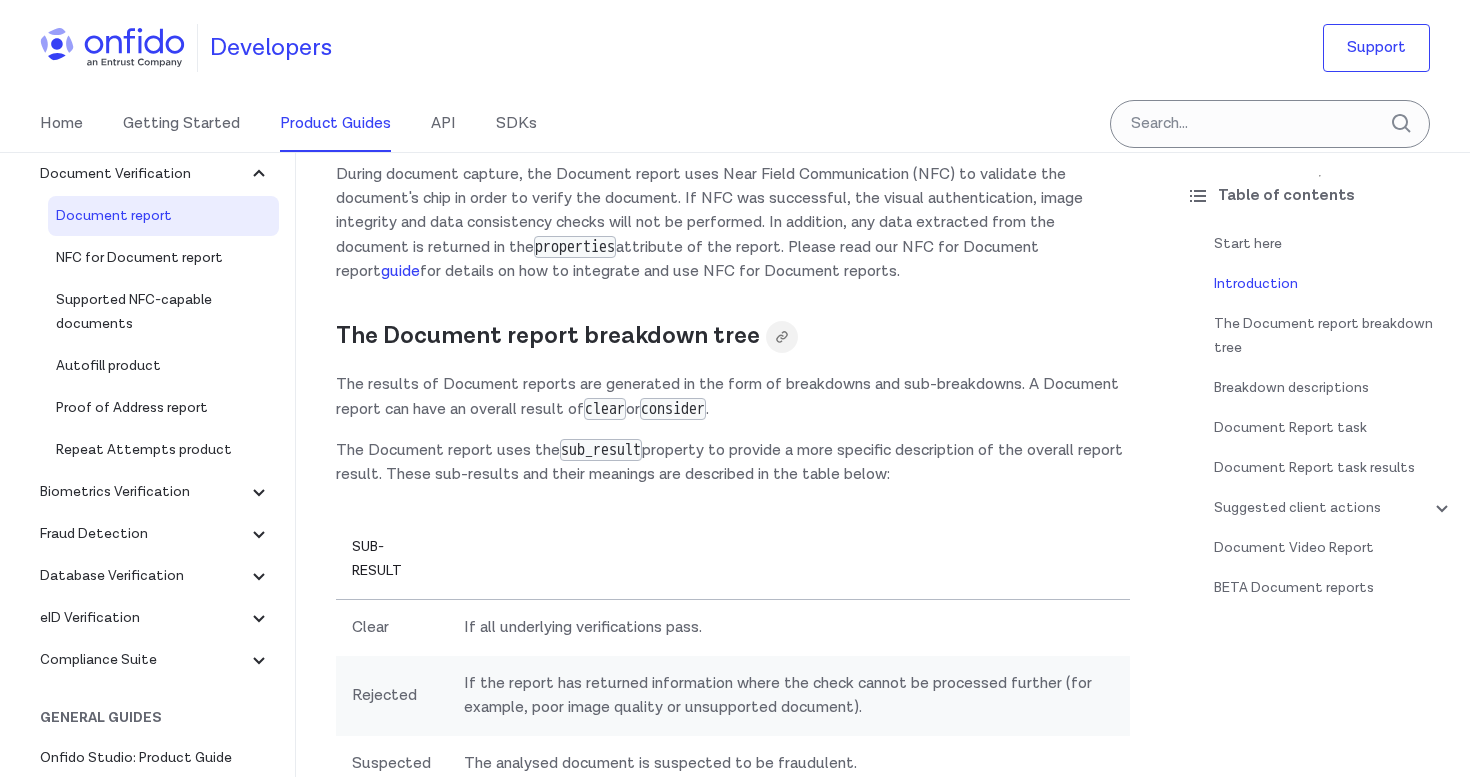 click at bounding box center (782, 337) 